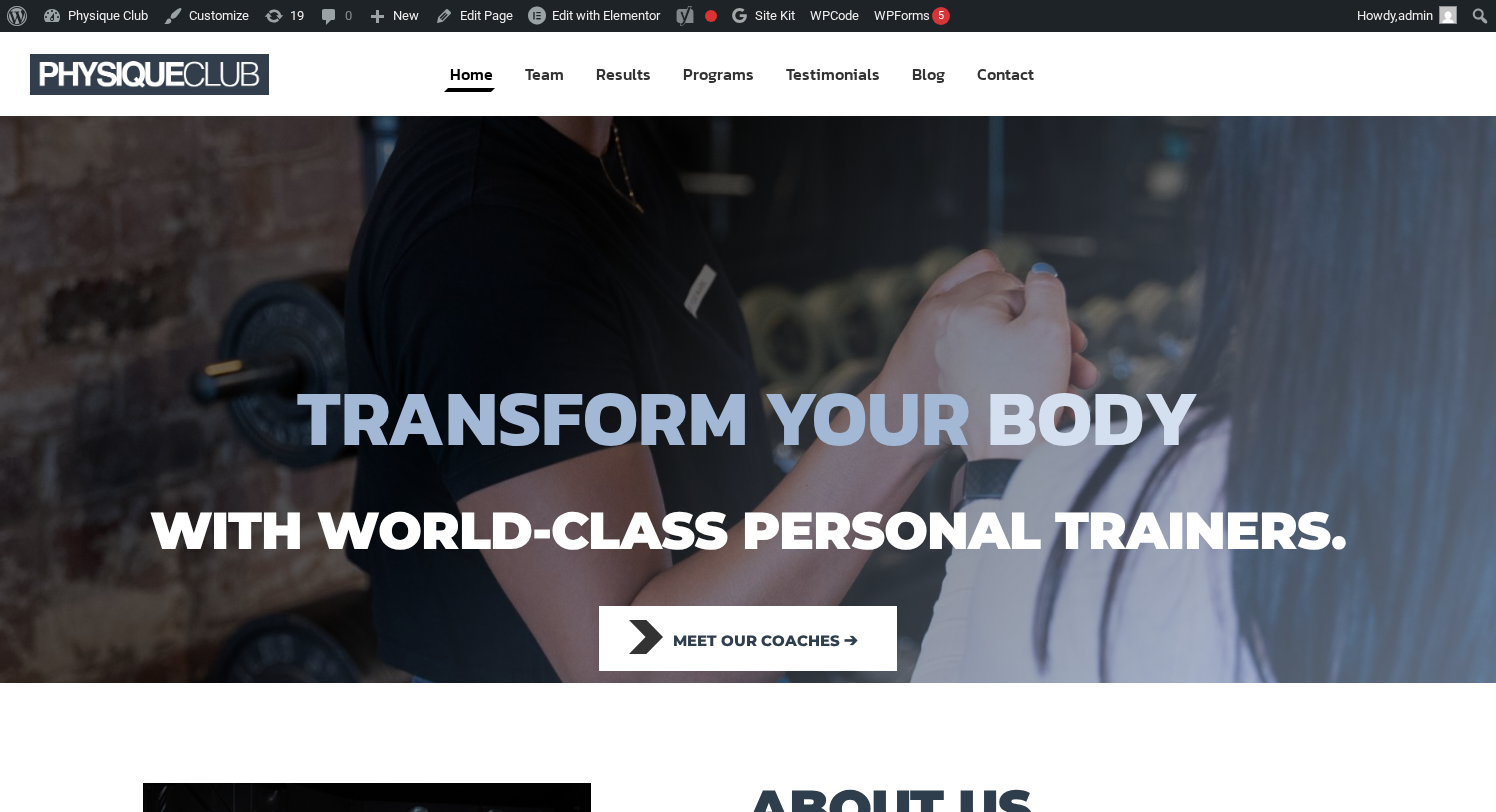 scroll, scrollTop: 0, scrollLeft: 0, axis: both 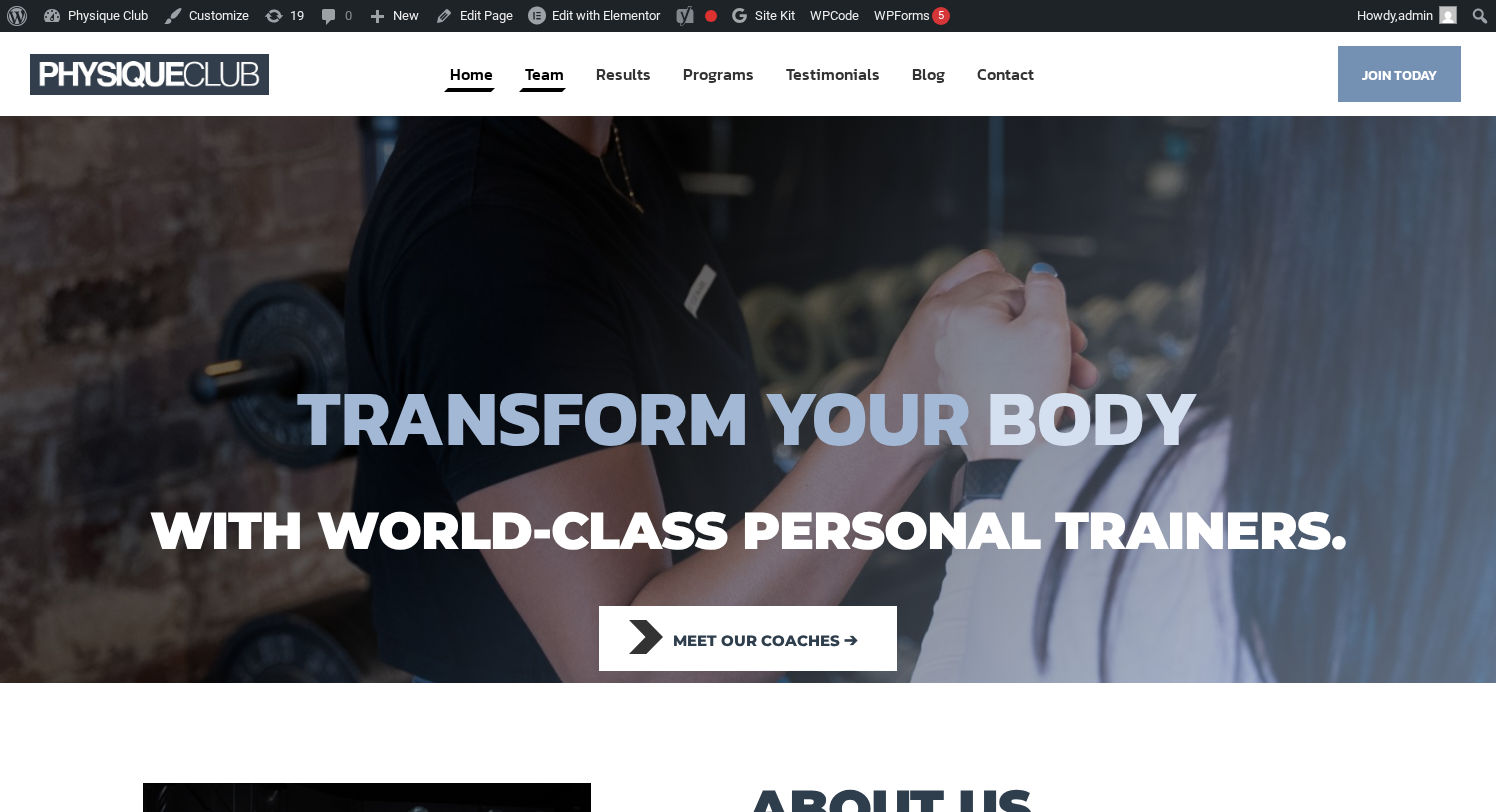 click on "Team" 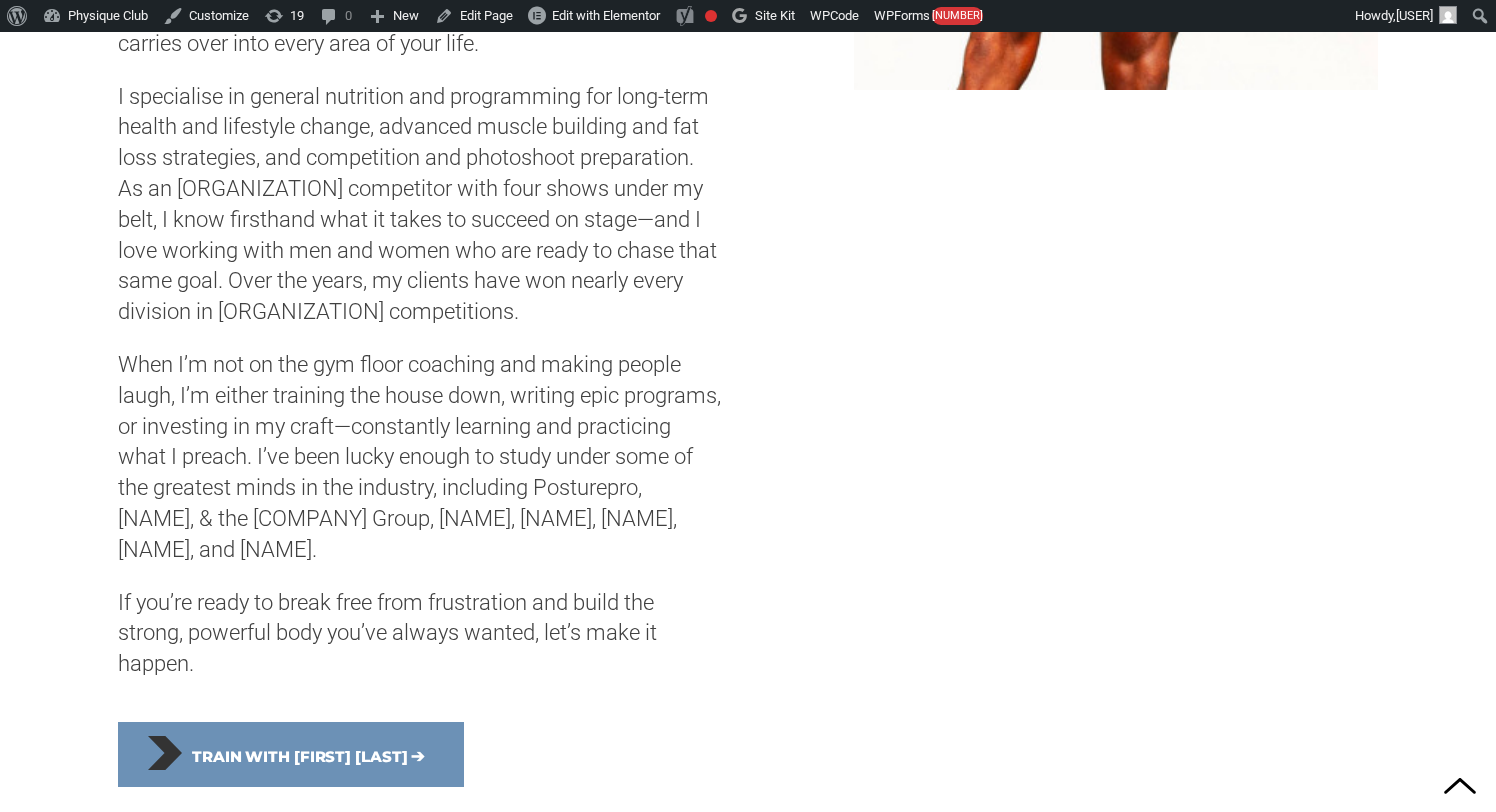 scroll, scrollTop: 2451, scrollLeft: 0, axis: vertical 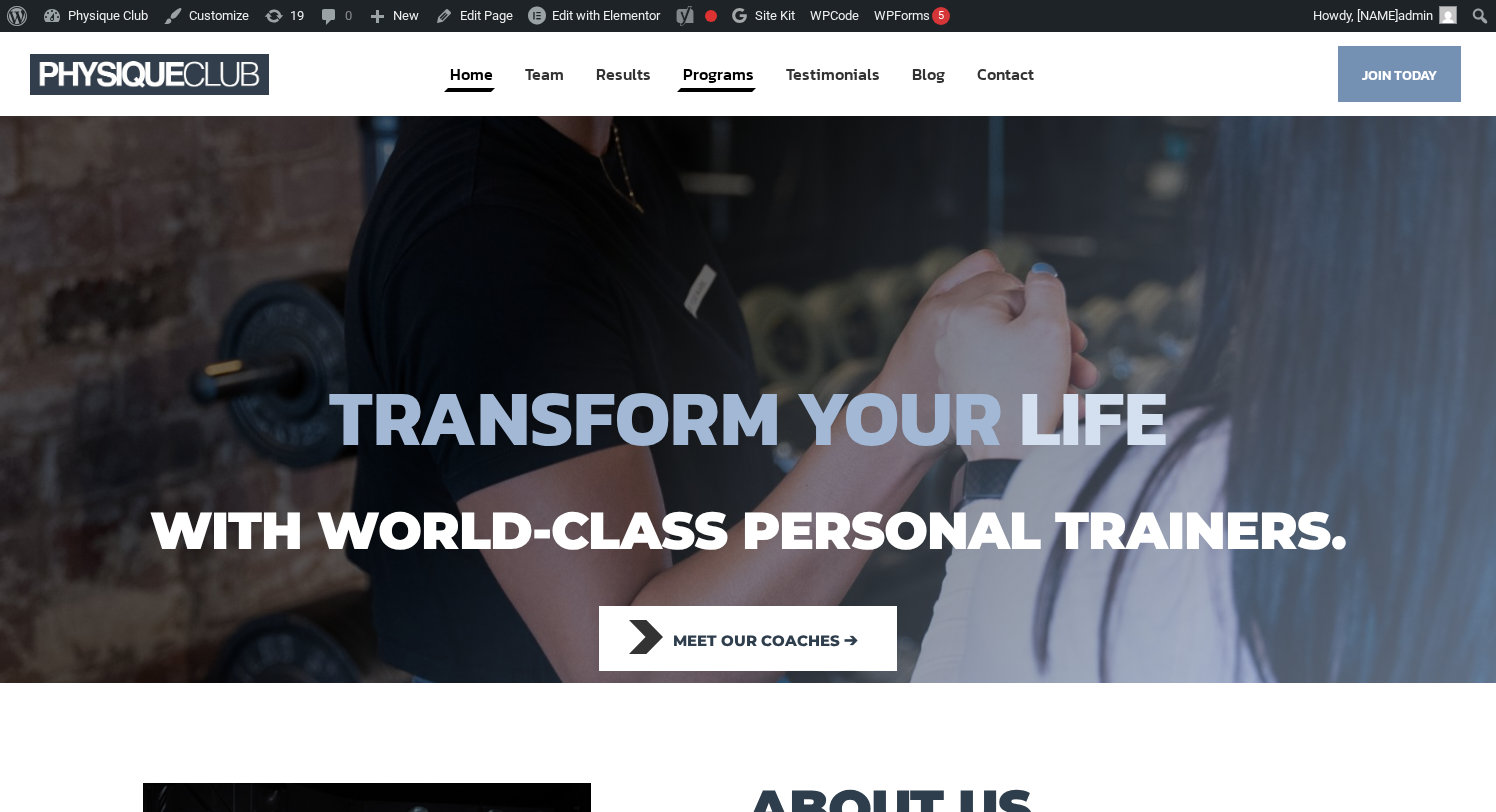 click on "Programs" 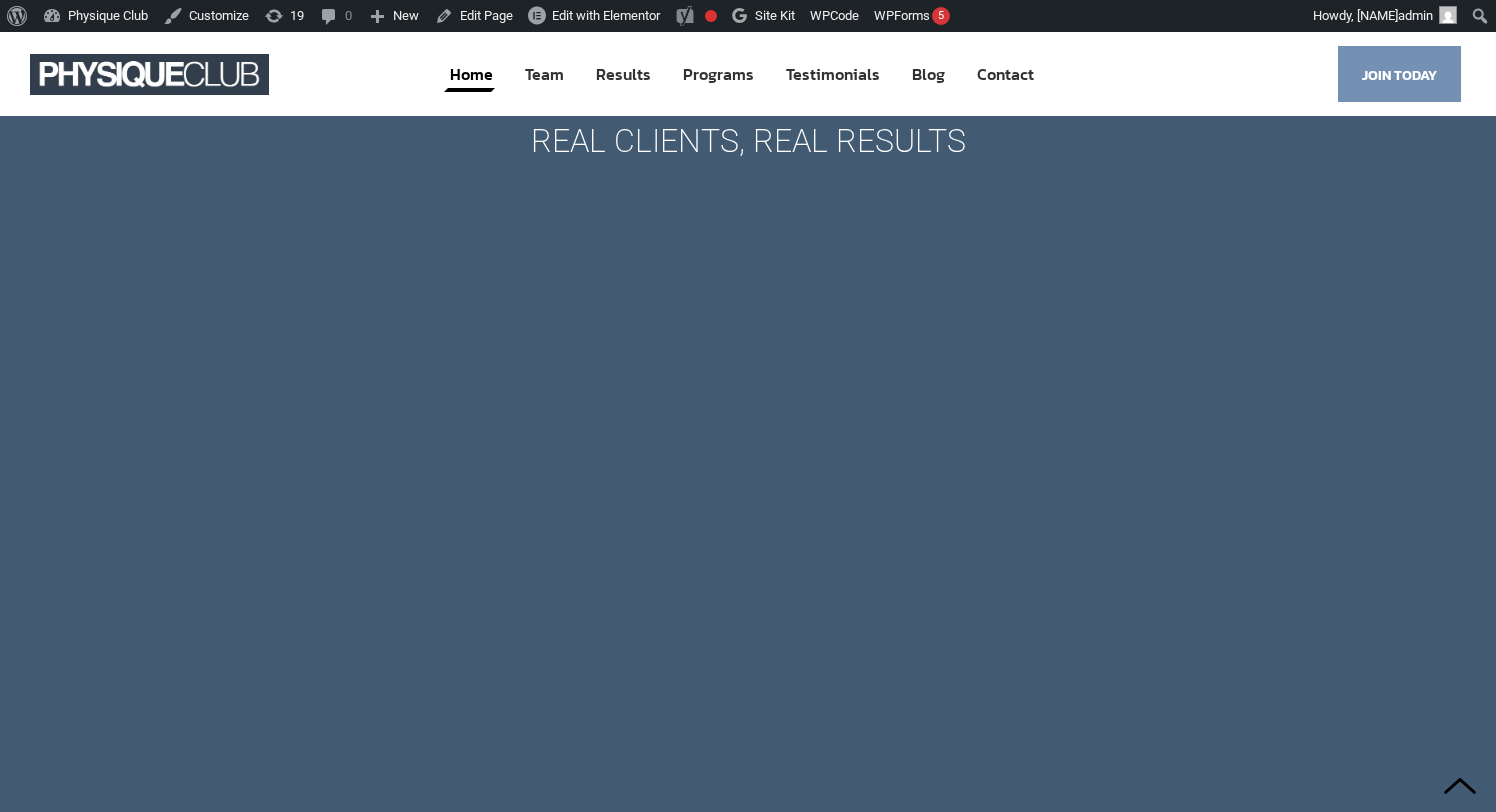 scroll, scrollTop: 8049, scrollLeft: 0, axis: vertical 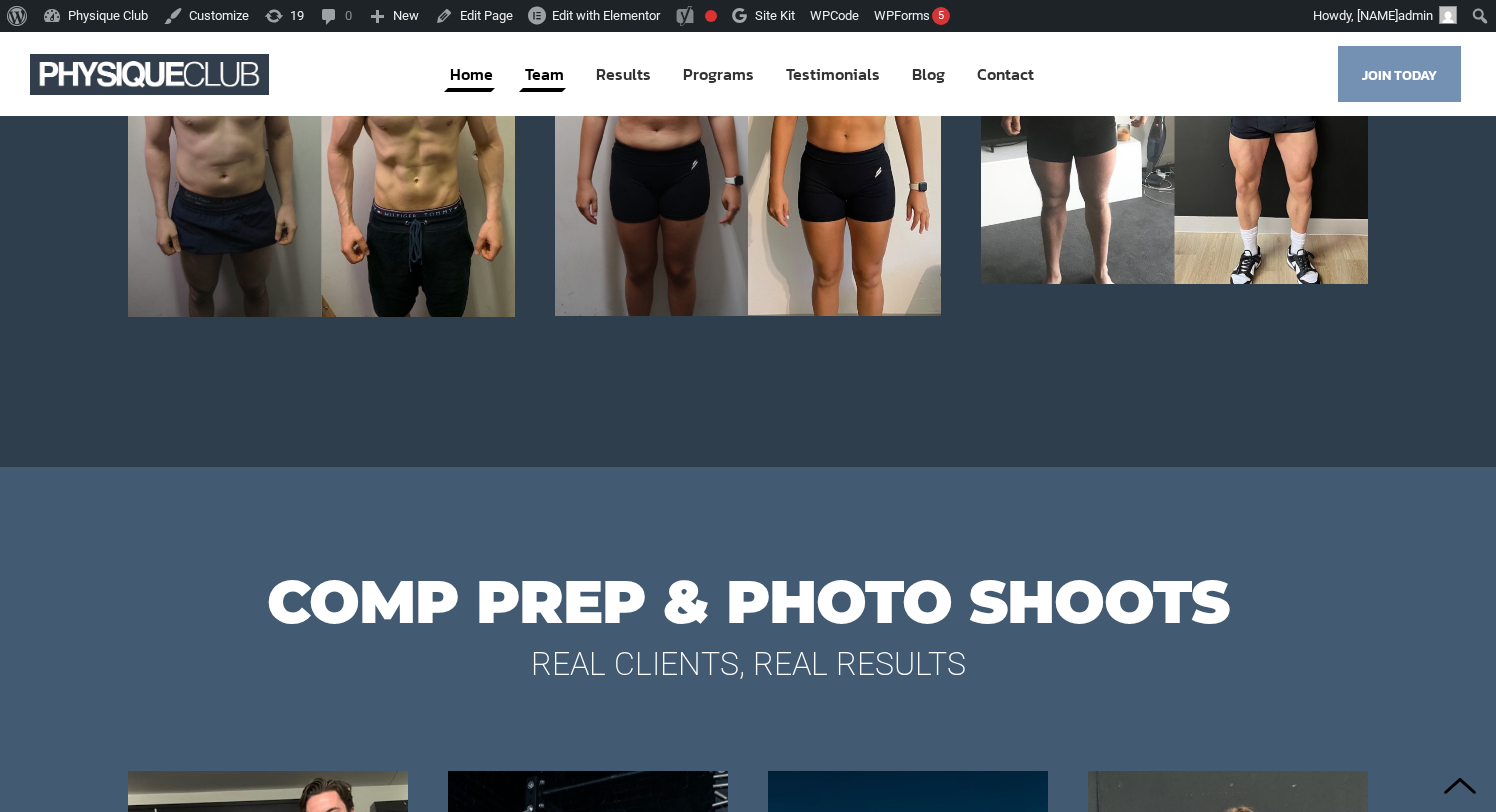click on "Team" 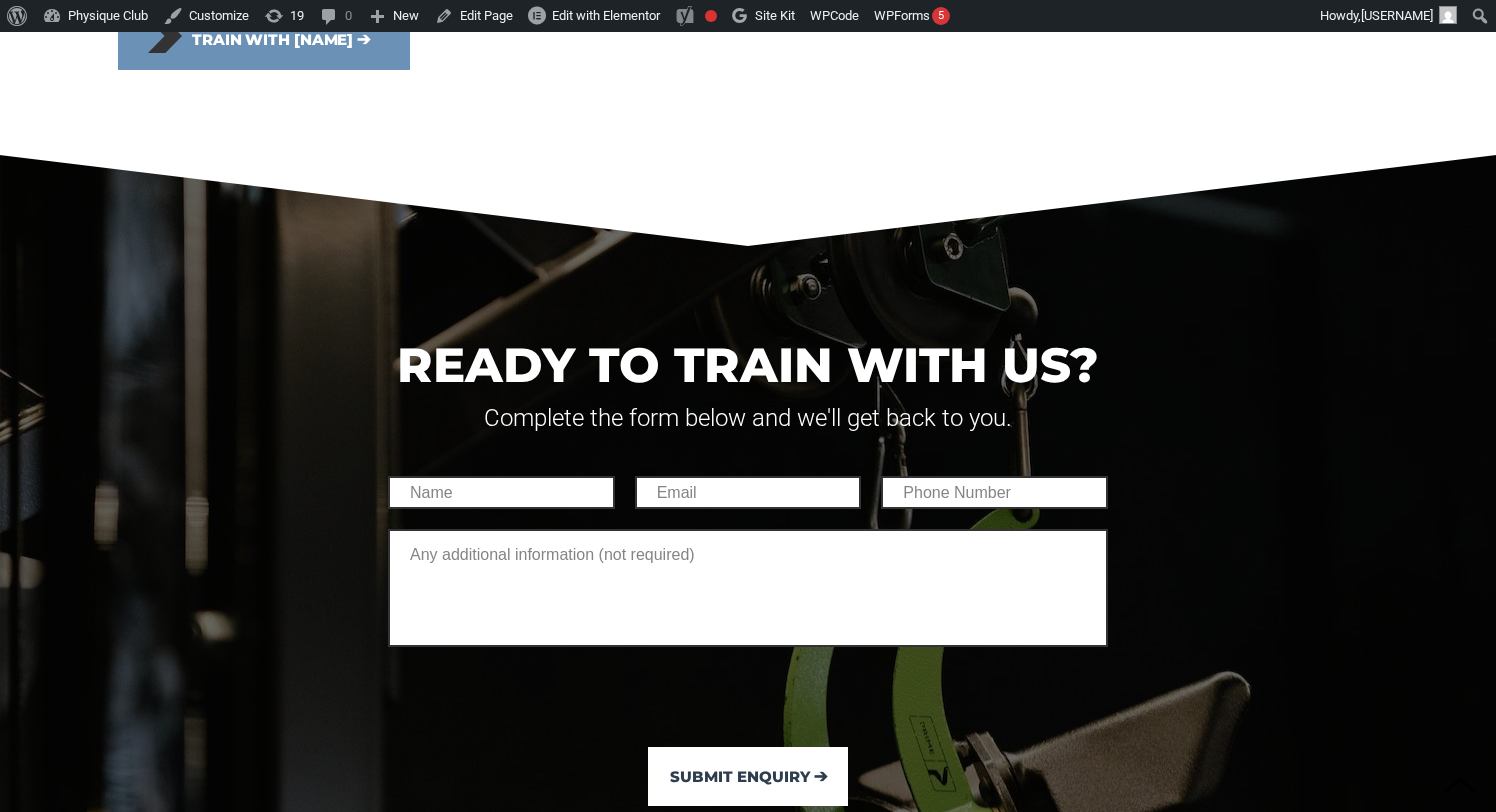 scroll, scrollTop: 7108, scrollLeft: 0, axis: vertical 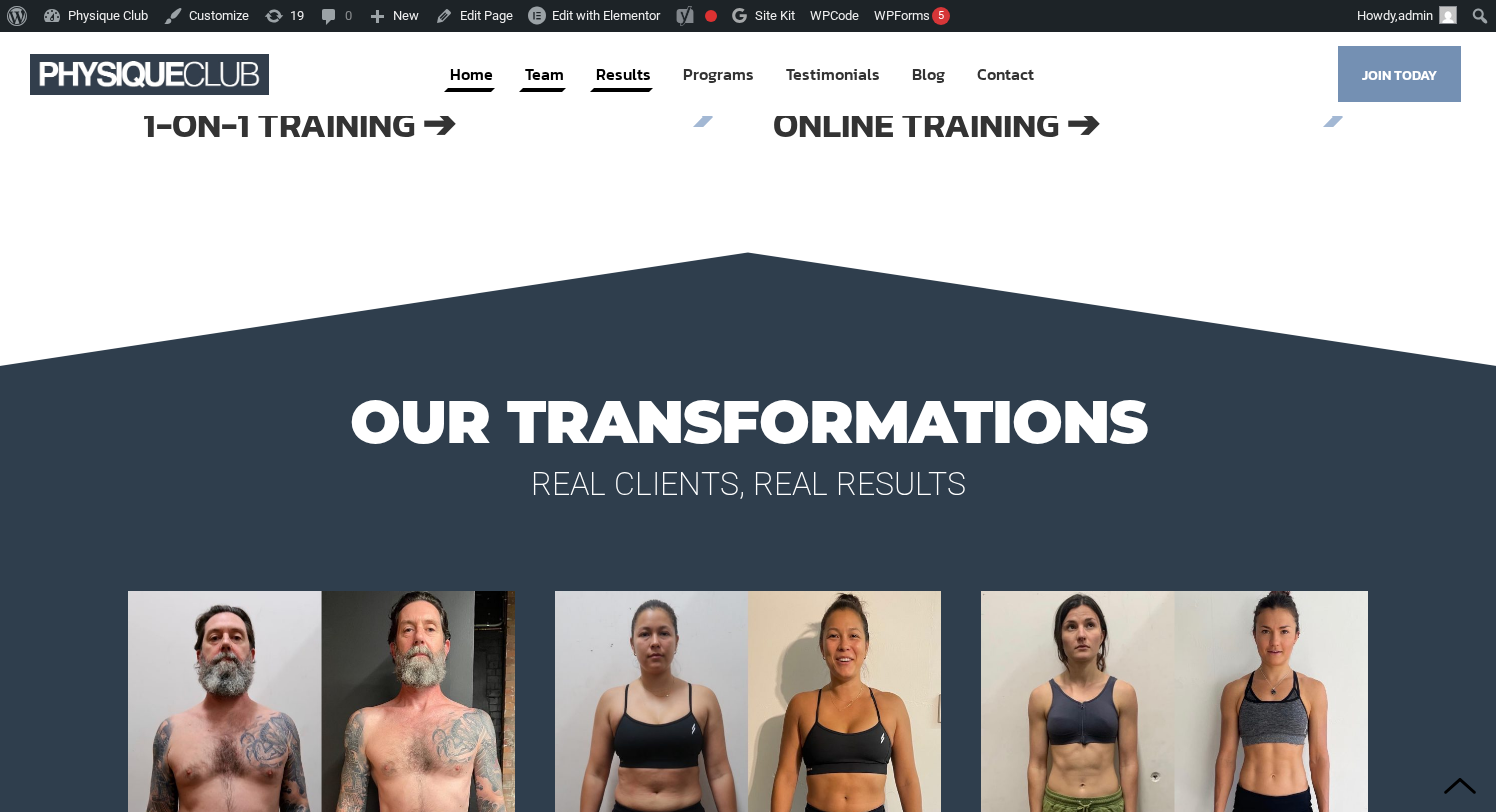 click on "Team" 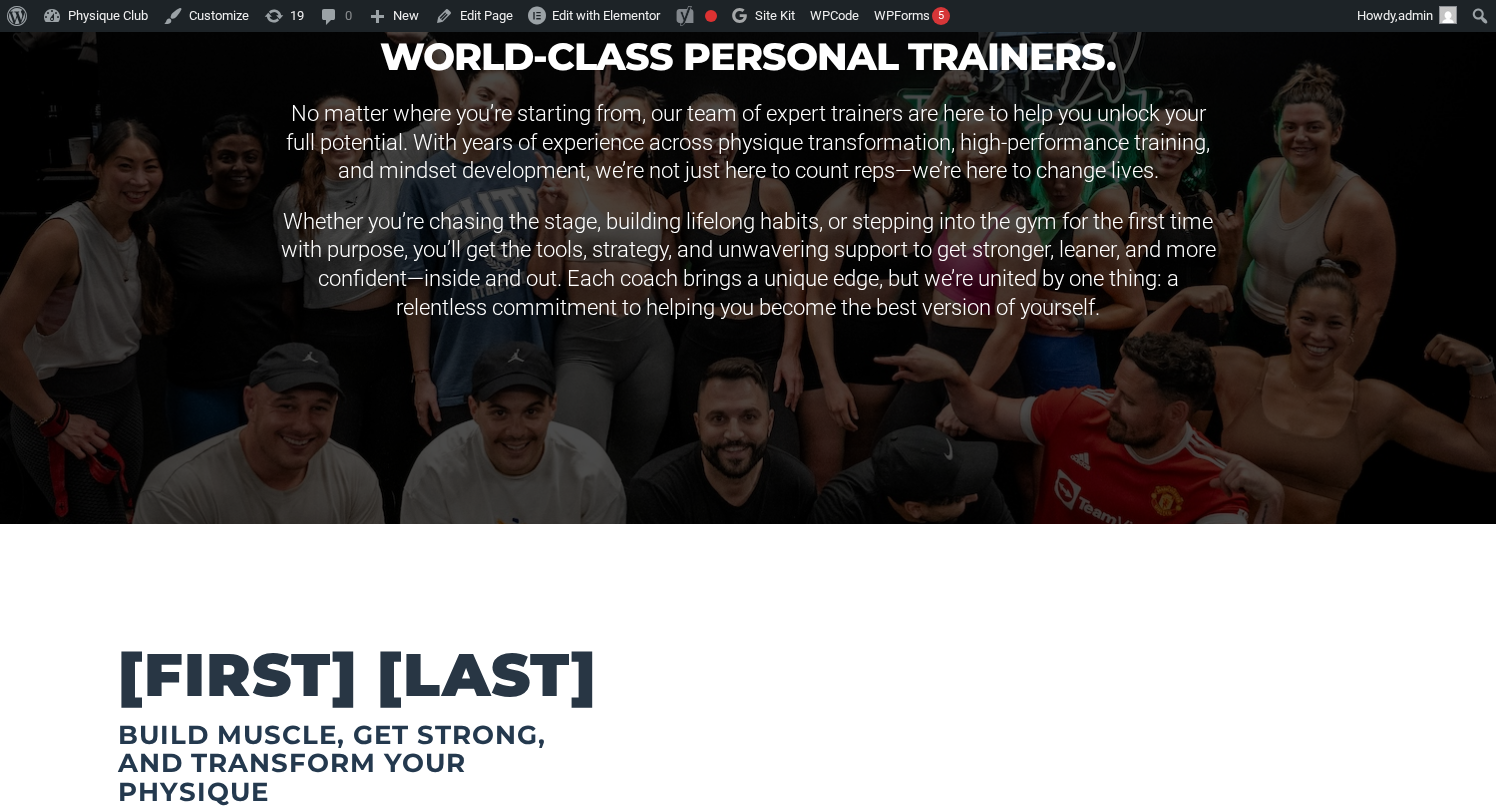 scroll, scrollTop: 0, scrollLeft: 0, axis: both 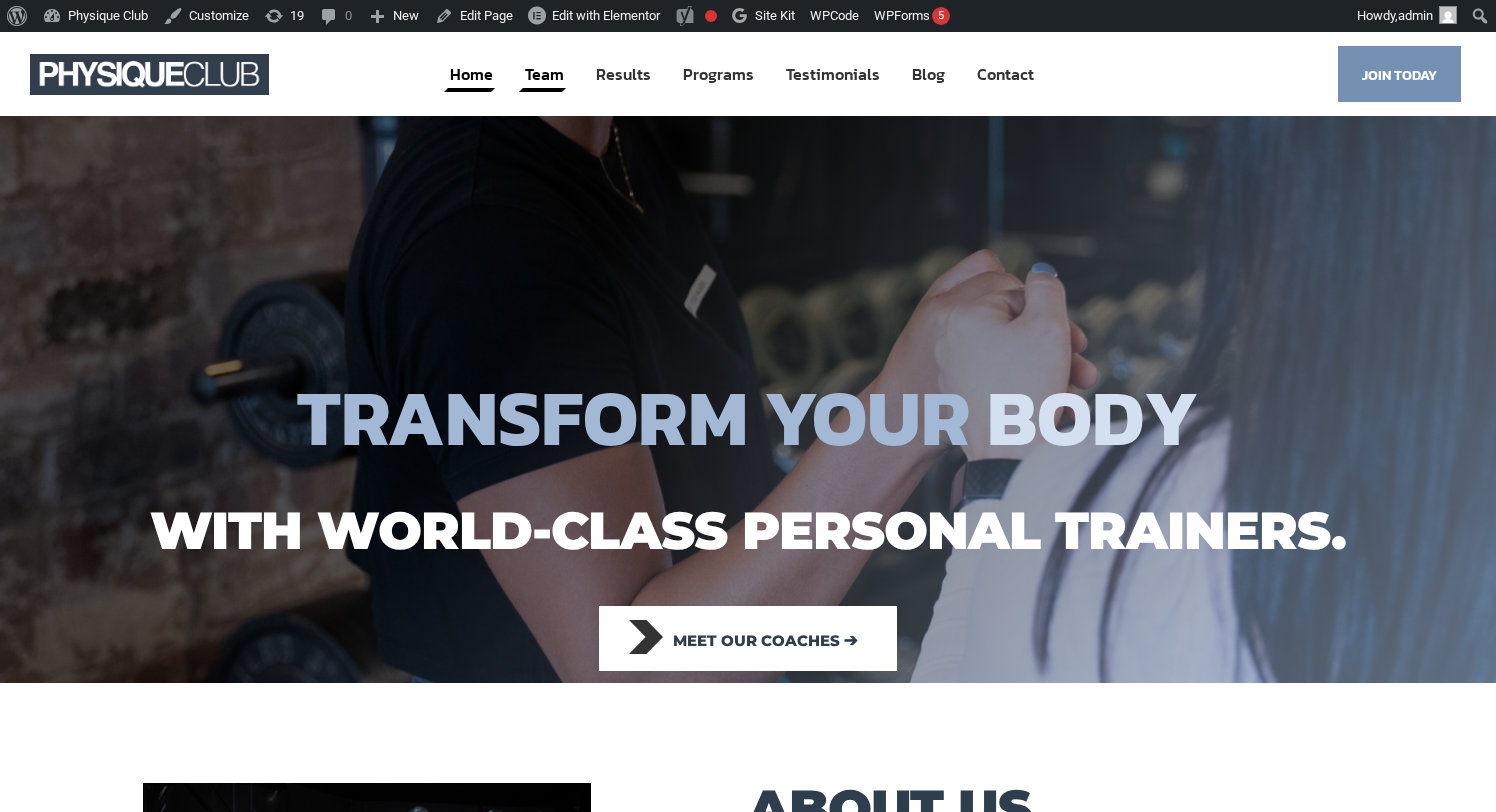 click on "Team" 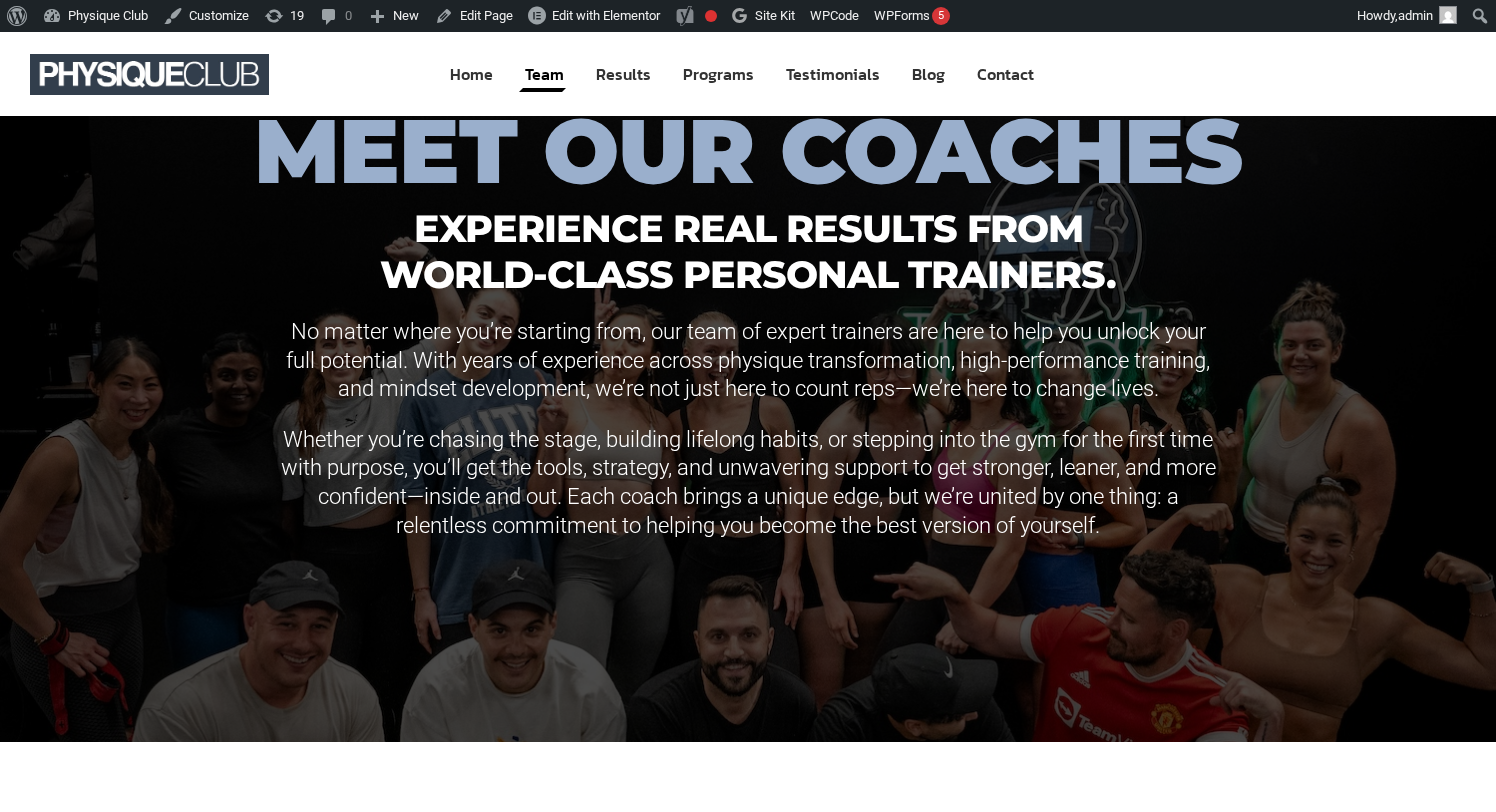scroll, scrollTop: 0, scrollLeft: 0, axis: both 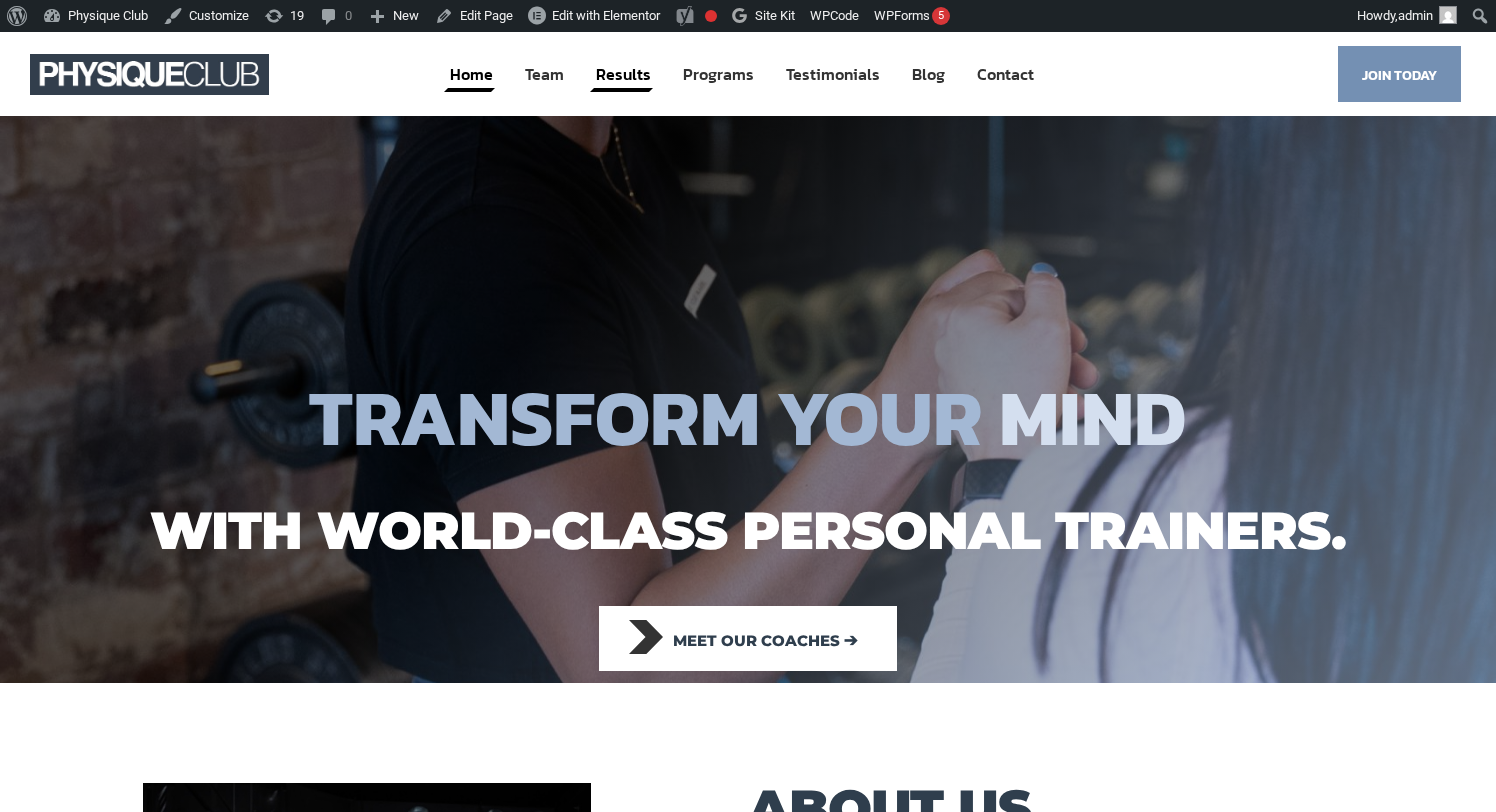 click on "Results" 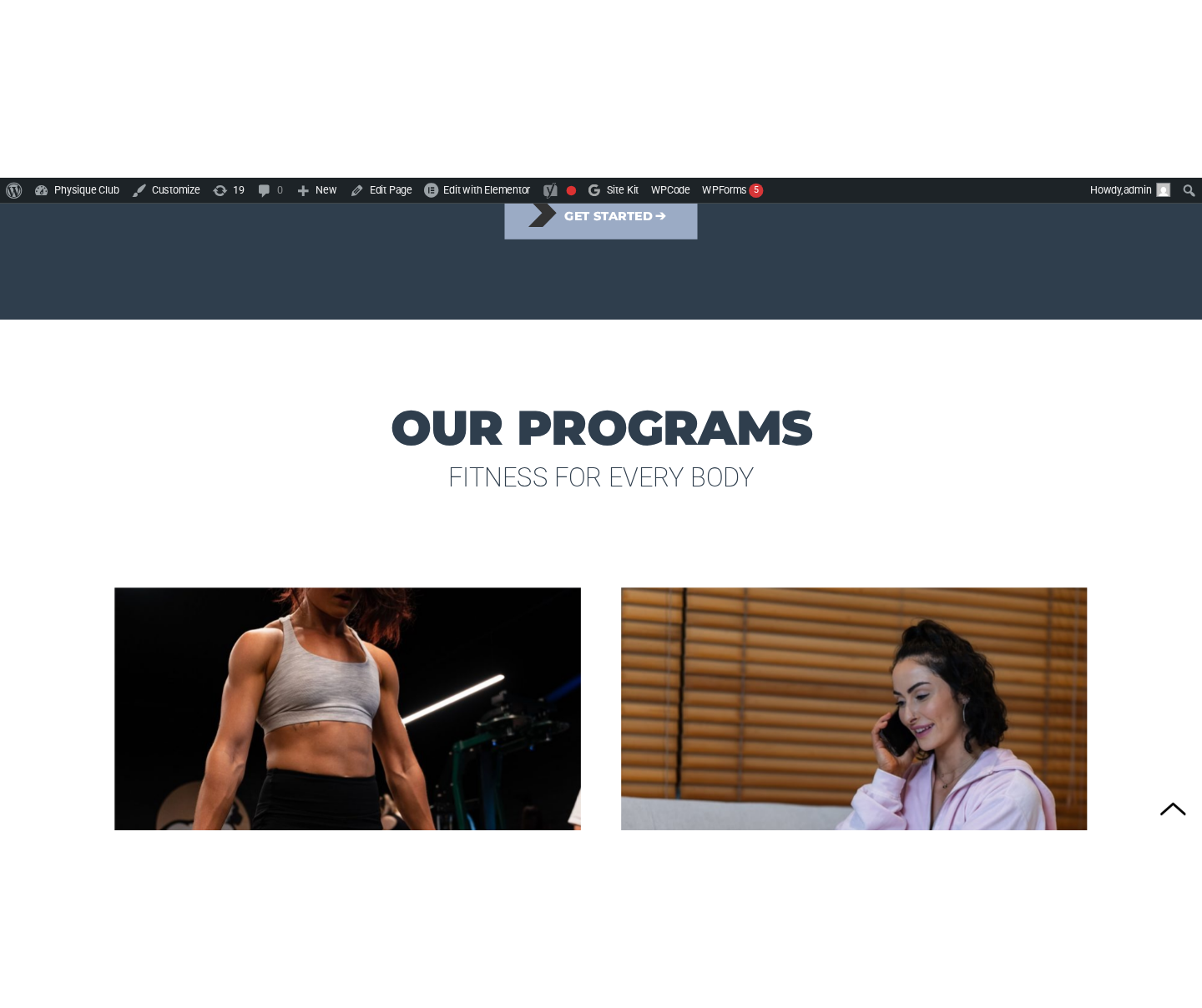 scroll, scrollTop: 3139, scrollLeft: 0, axis: vertical 